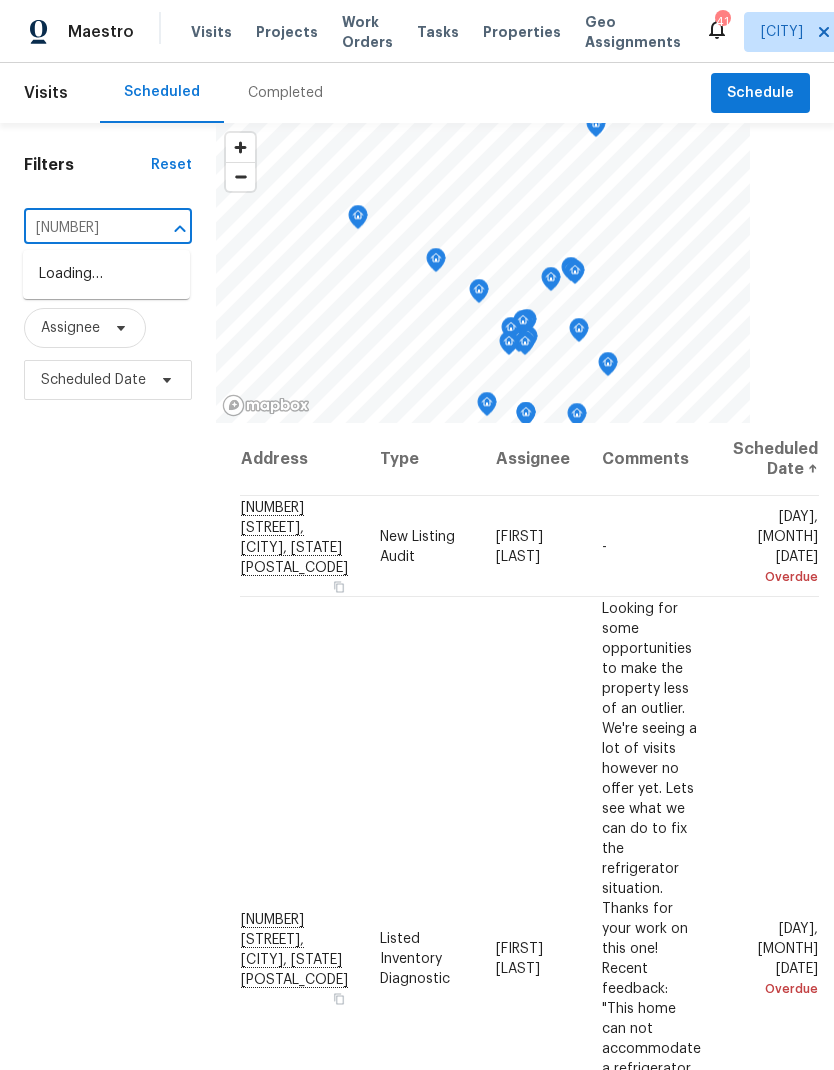 scroll, scrollTop: 0, scrollLeft: 0, axis: both 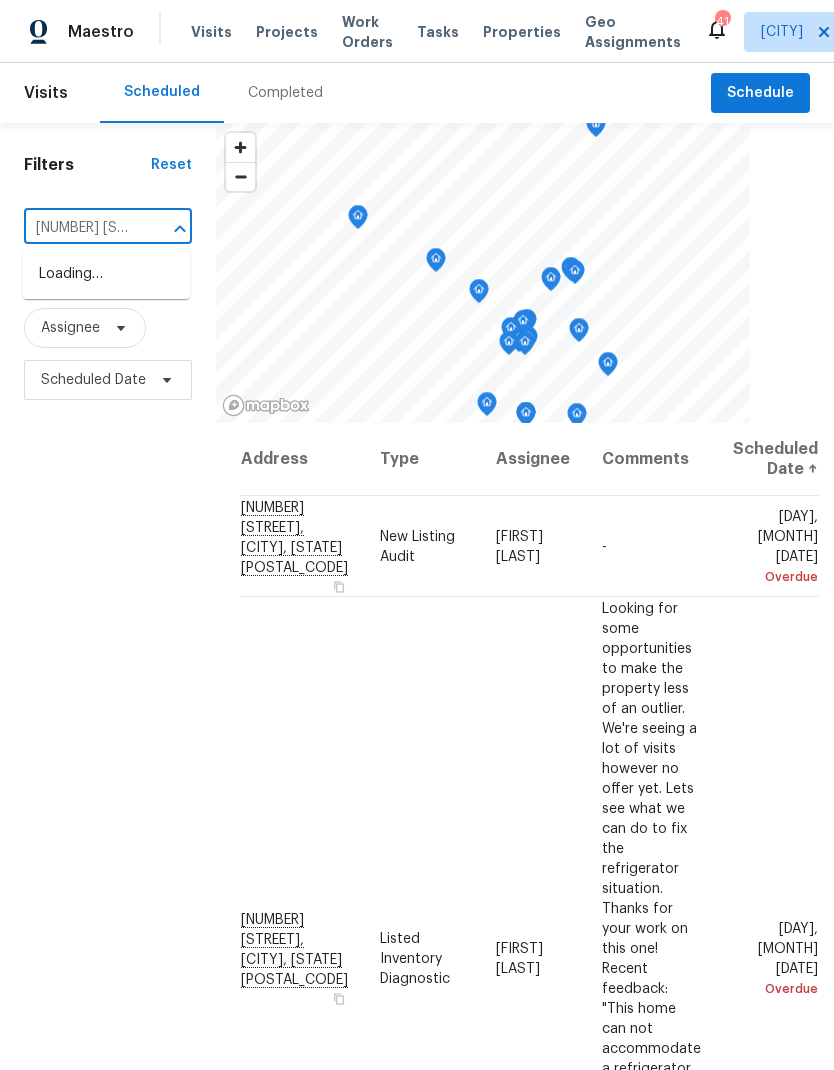 type on "[NUMBER] [STREET]" 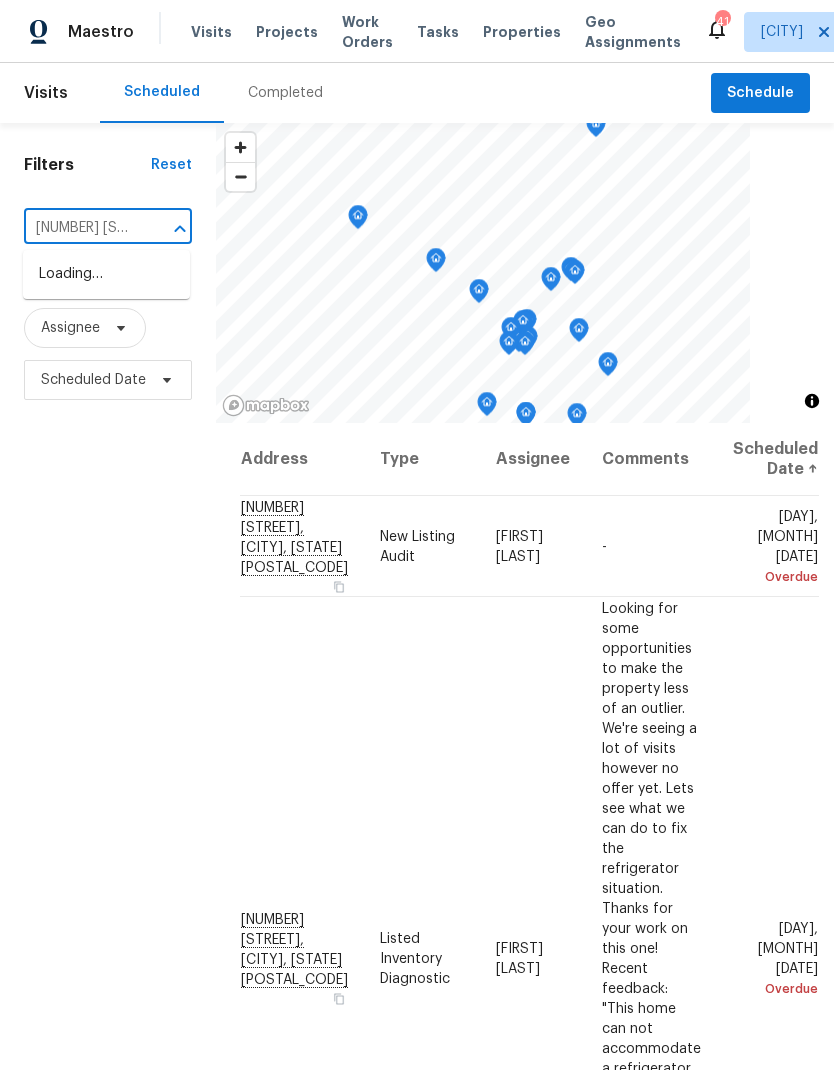 scroll, scrollTop: 0, scrollLeft: 0, axis: both 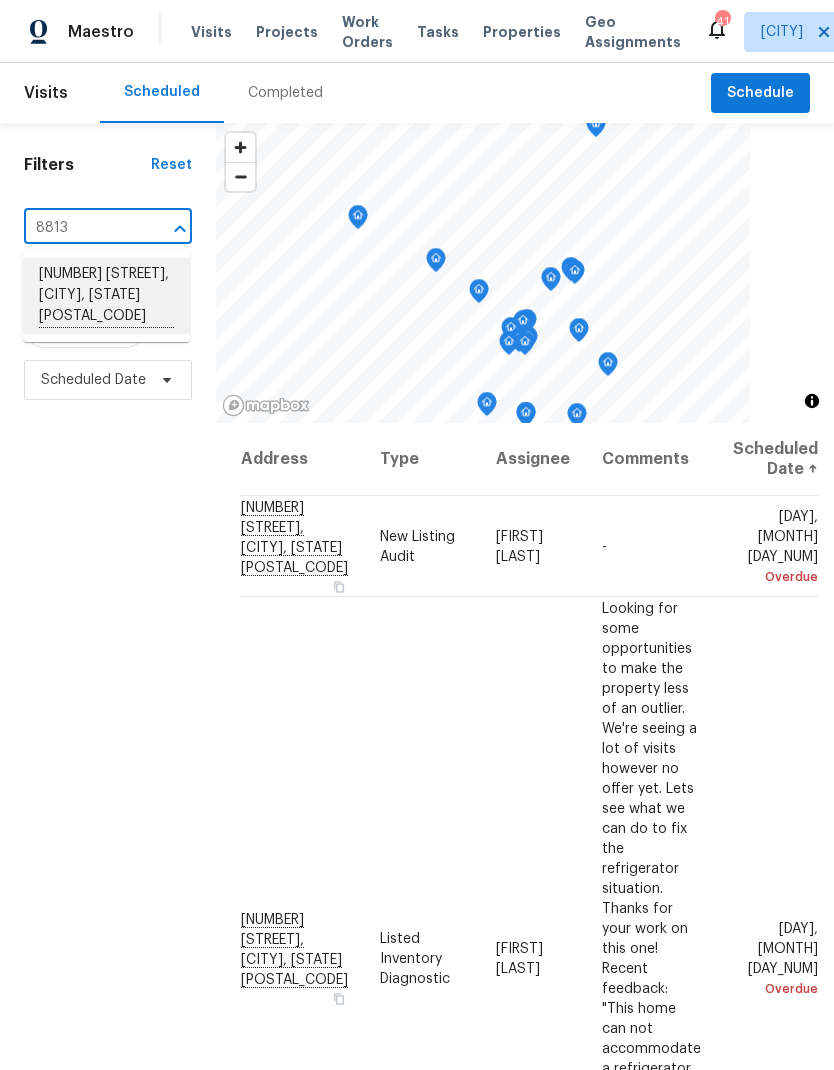 click on "[NUMBER] [STREET], [CITY], [STATE] [POSTAL_CODE]" at bounding box center [106, 296] 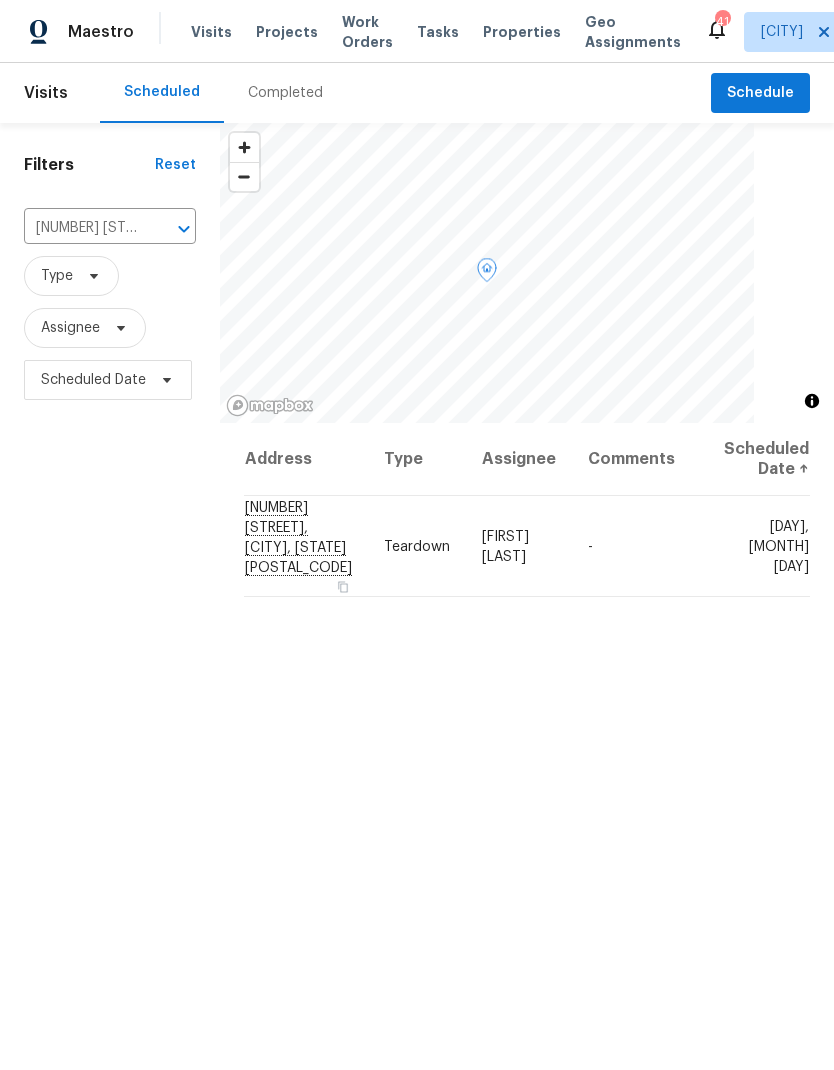 click at bounding box center (0, 0) 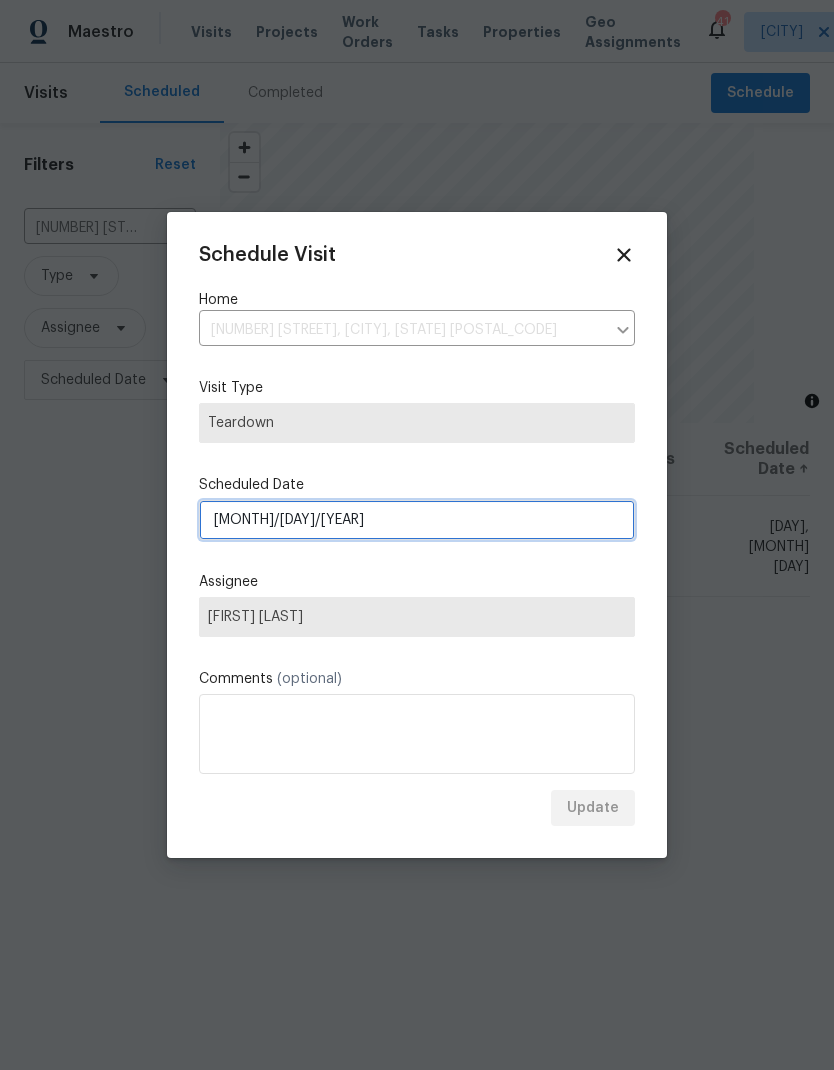 click on "[MONTH]/[DAY]/[YEAR]" at bounding box center (417, 520) 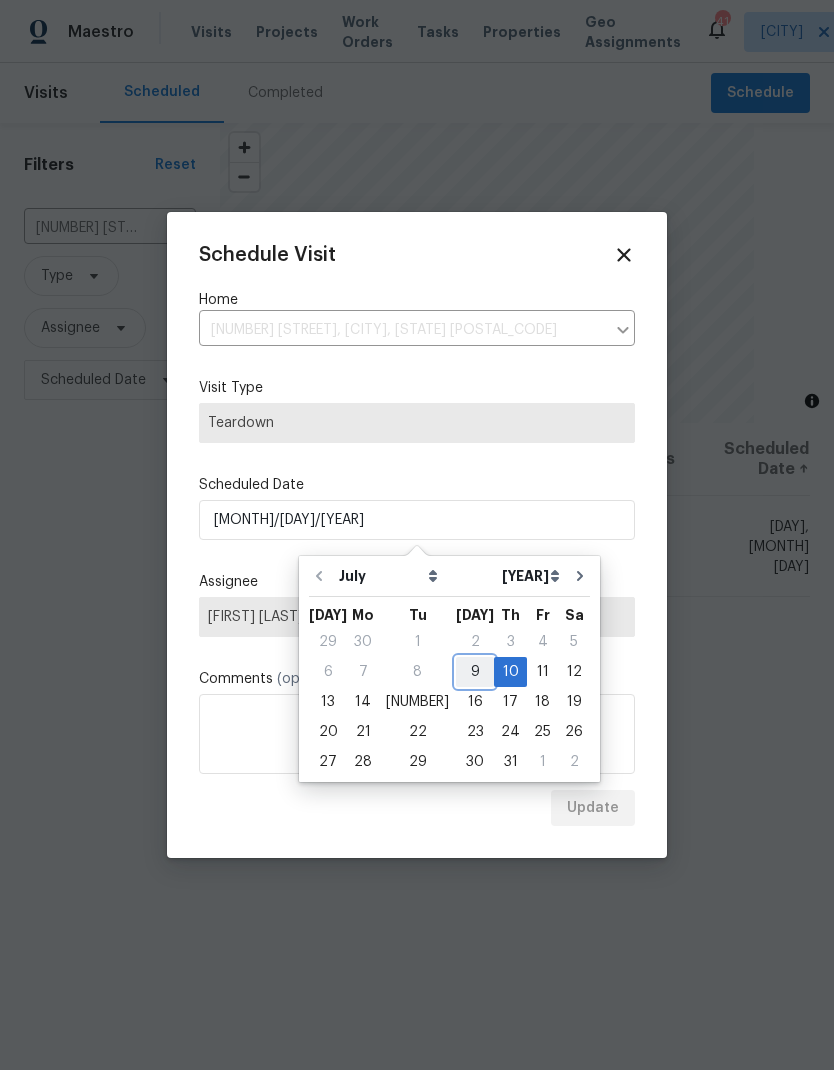 click on "9" at bounding box center (475, 672) 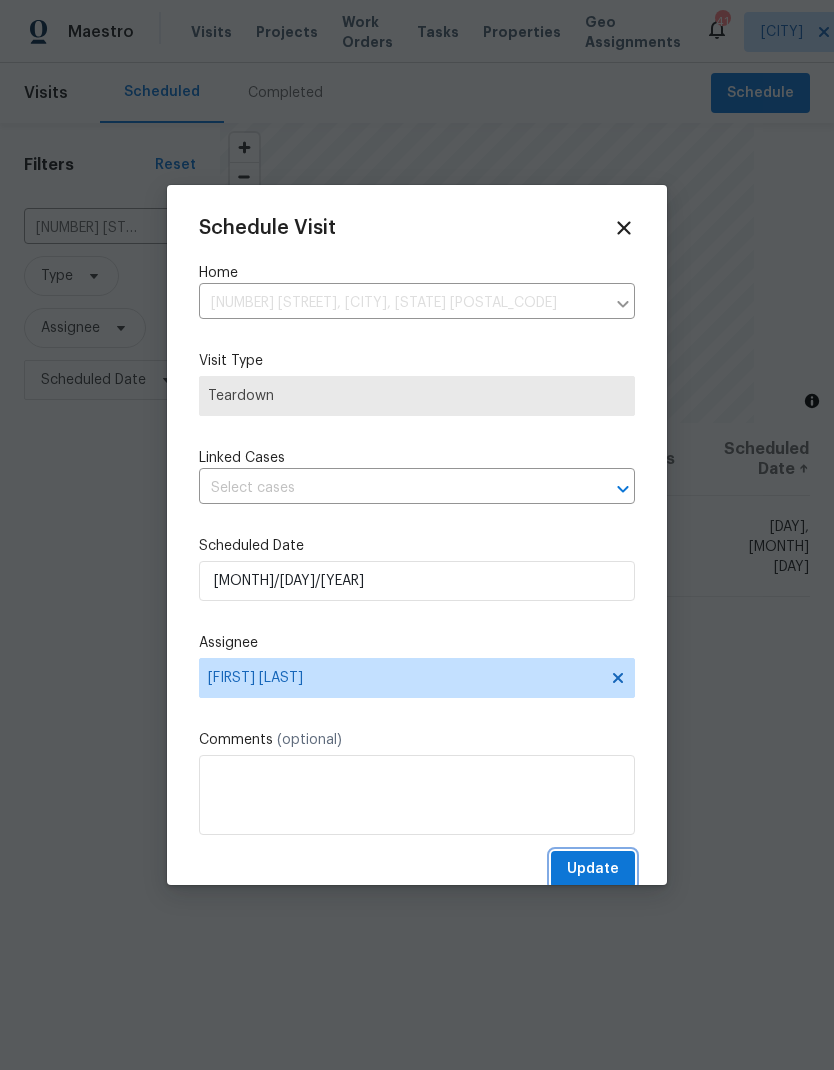click on "Update" at bounding box center [593, 869] 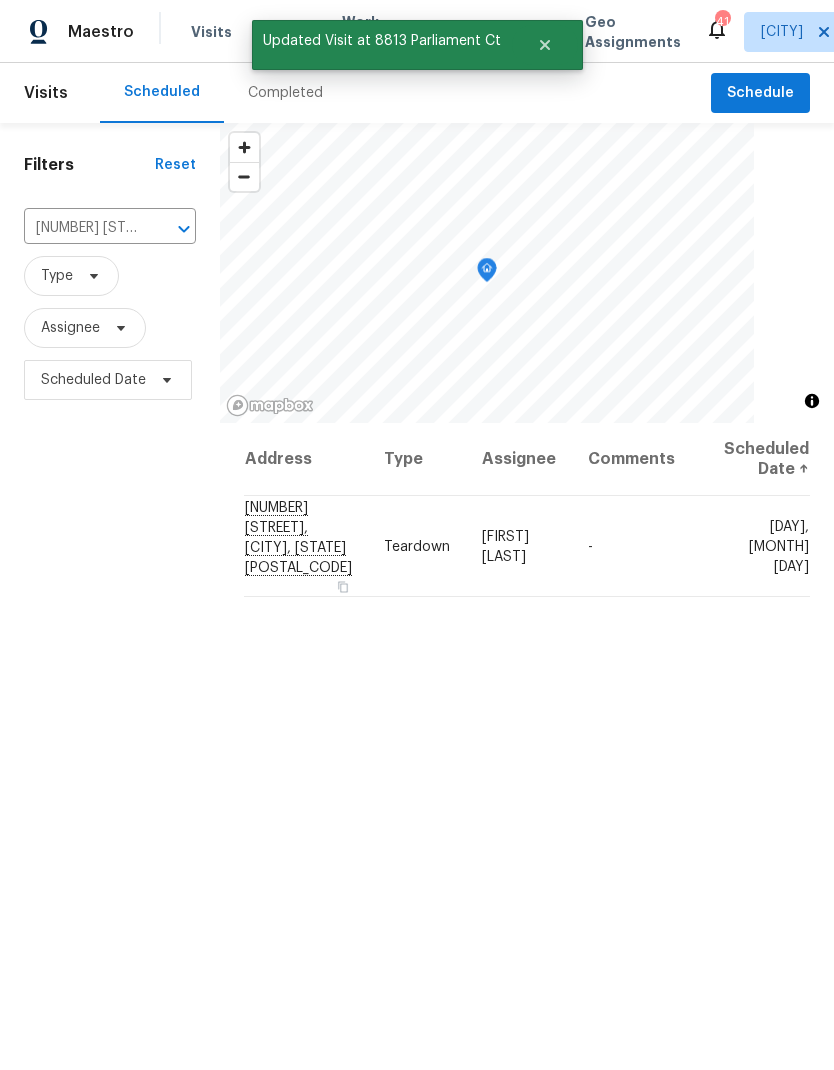 click on "[NUMBER] [STREET], [CITY], [STATE] [POSTAL_CODE]" at bounding box center [82, 228] 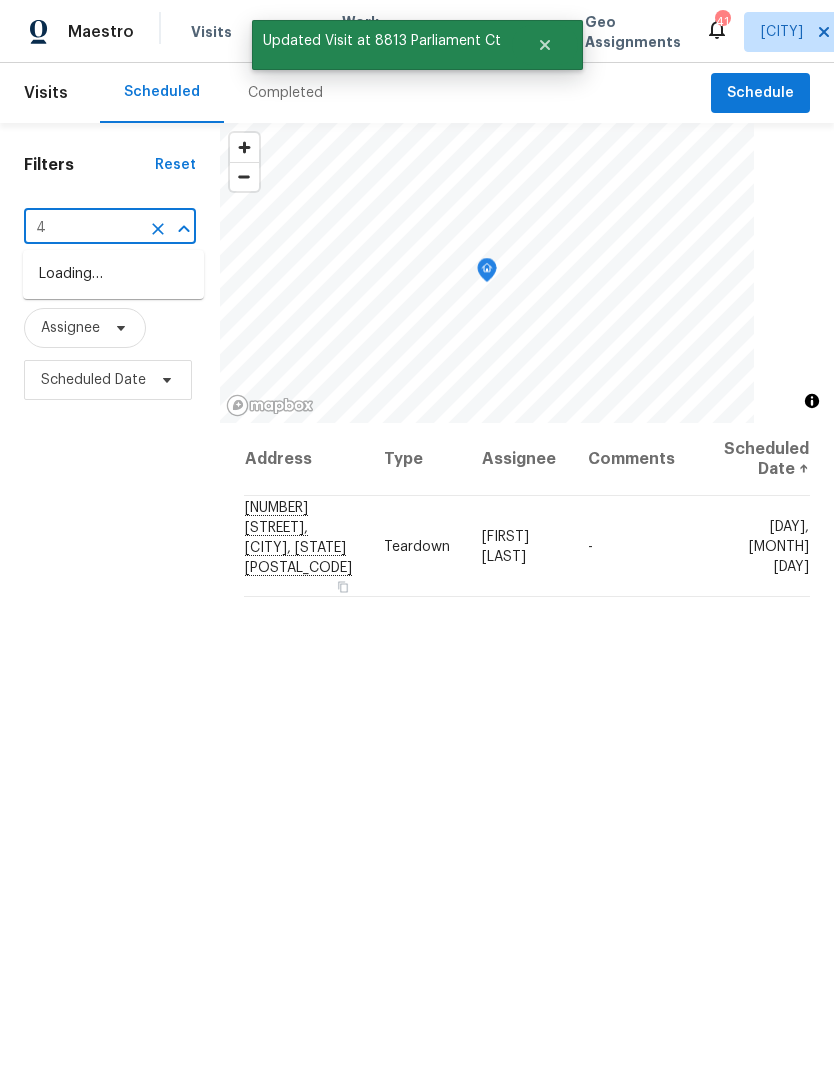 type on "47" 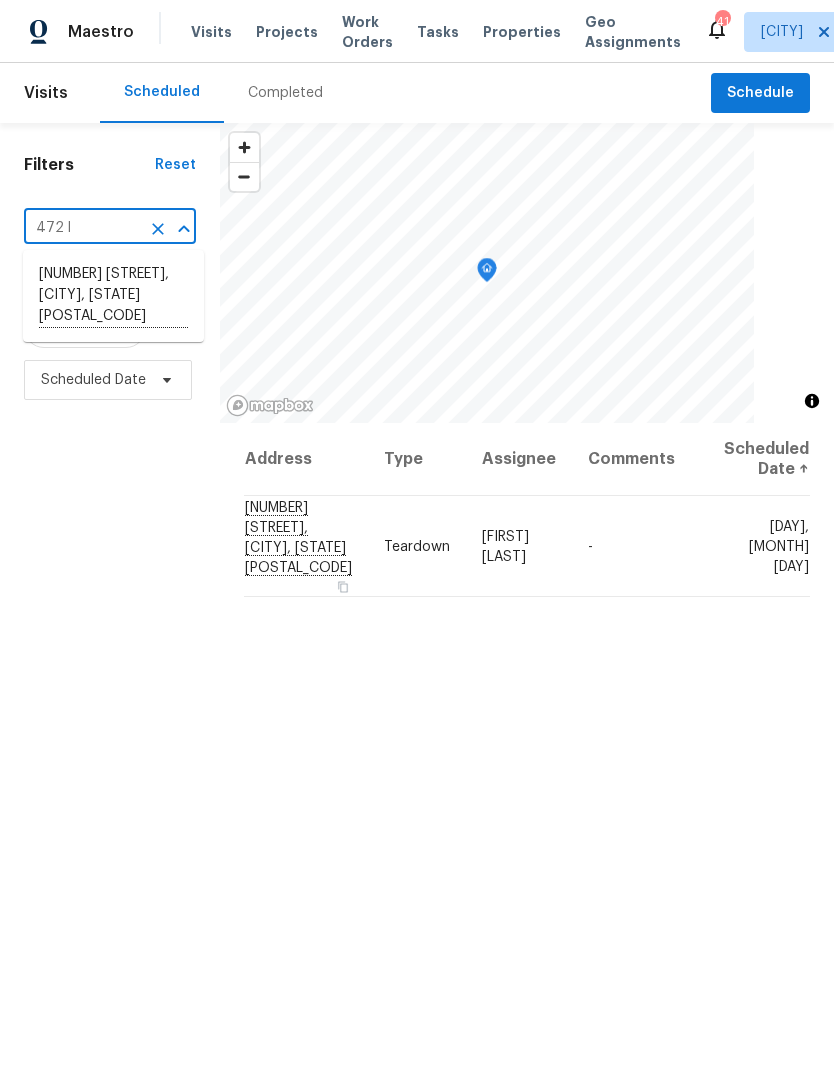 click on "[NUMBER] [STREET], [CITY], [STATE] [POSTAL_CODE]" at bounding box center (113, 296) 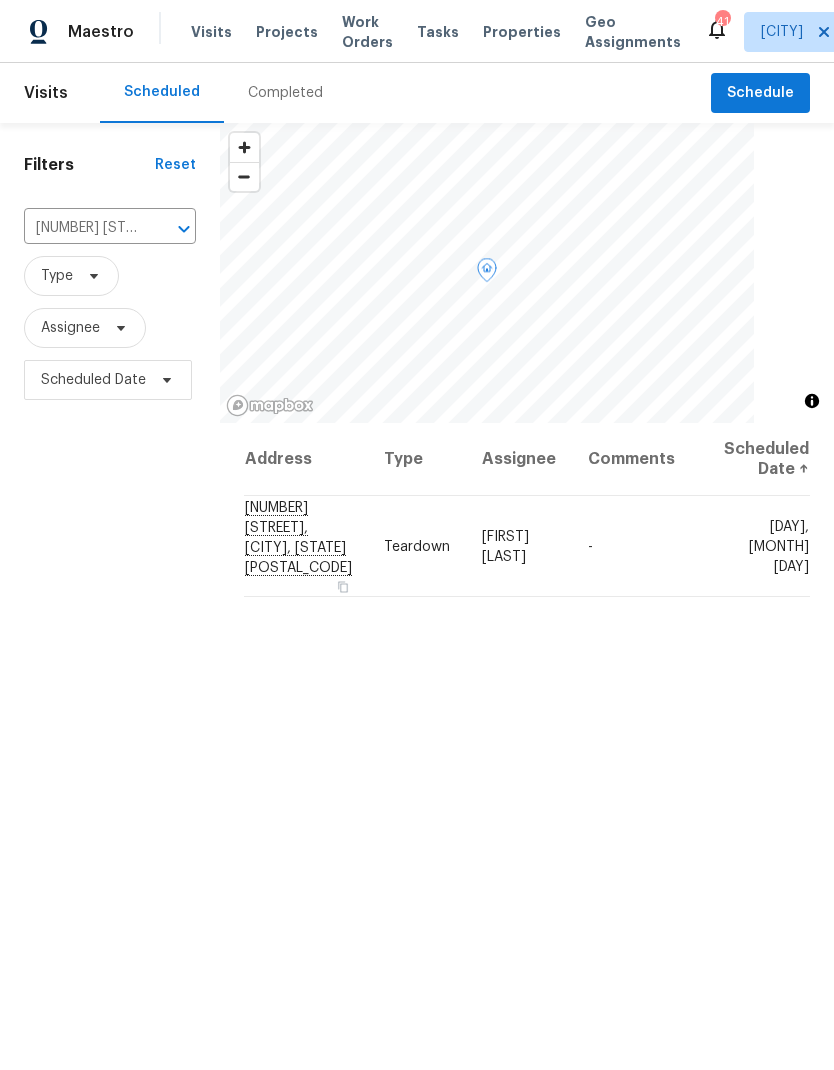 click at bounding box center [0, 0] 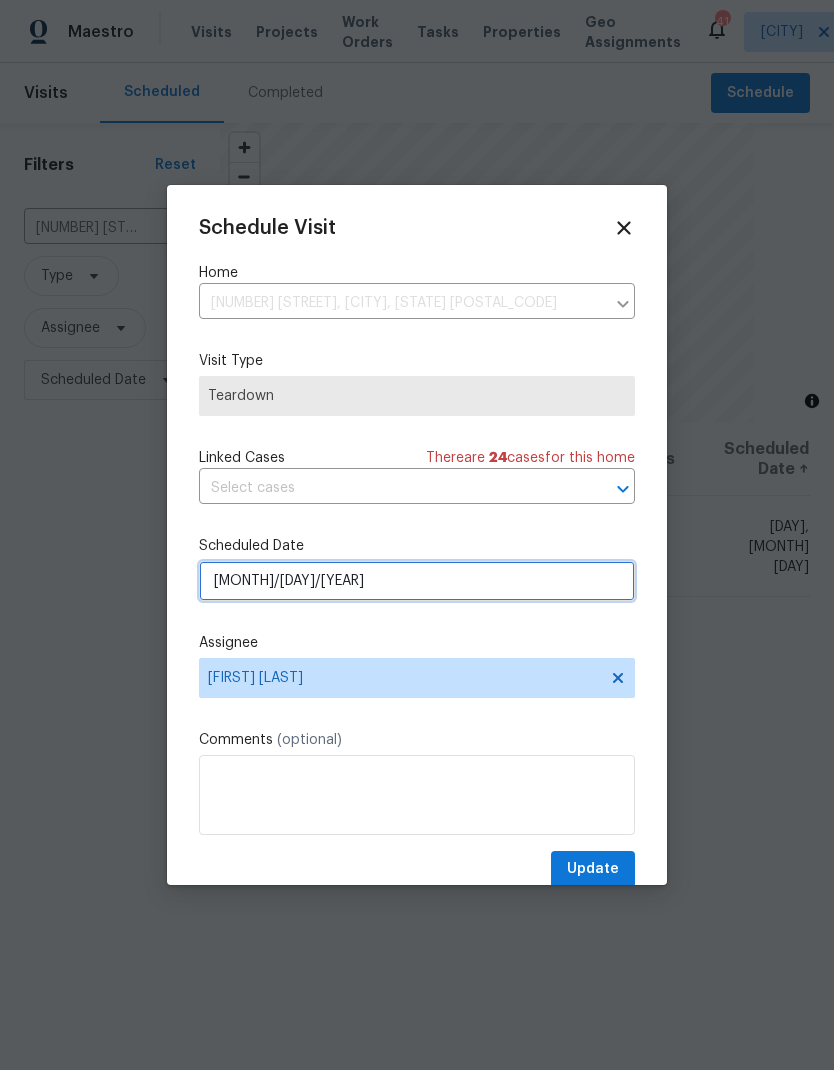 click on "[MONTH]/[DAY]/[YEAR]" at bounding box center (417, 581) 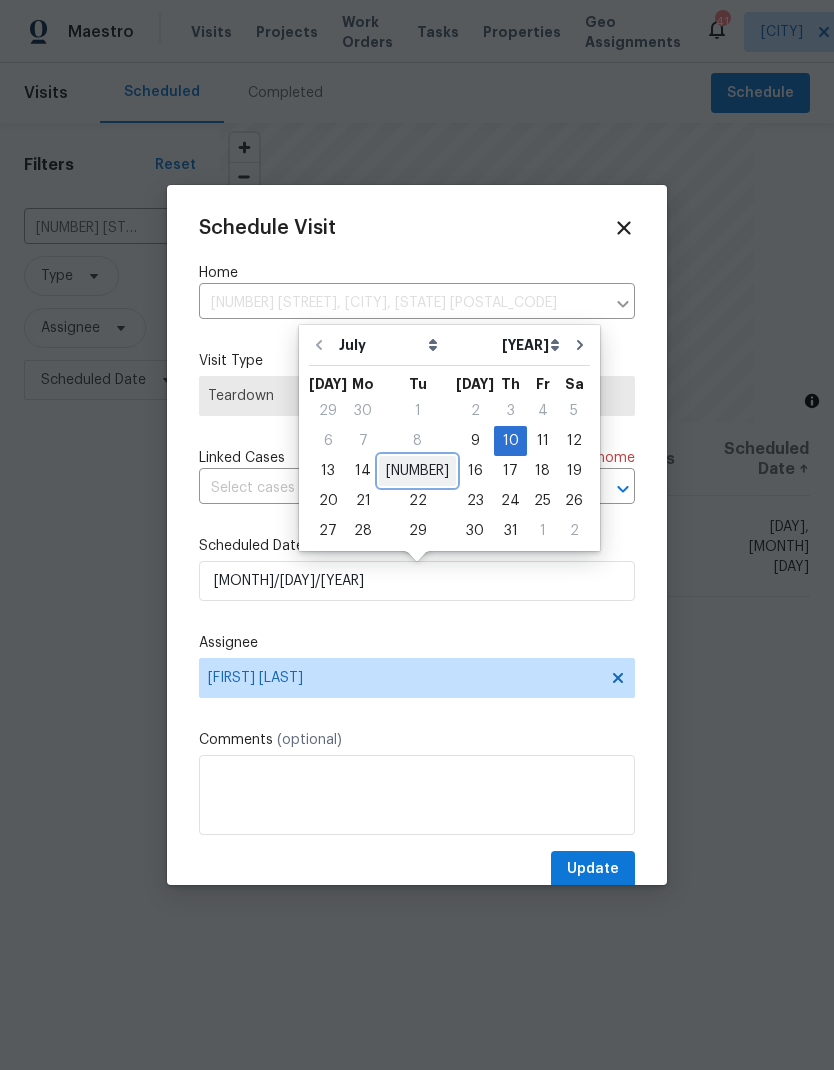 click on "[NUMBER]" at bounding box center [417, 471] 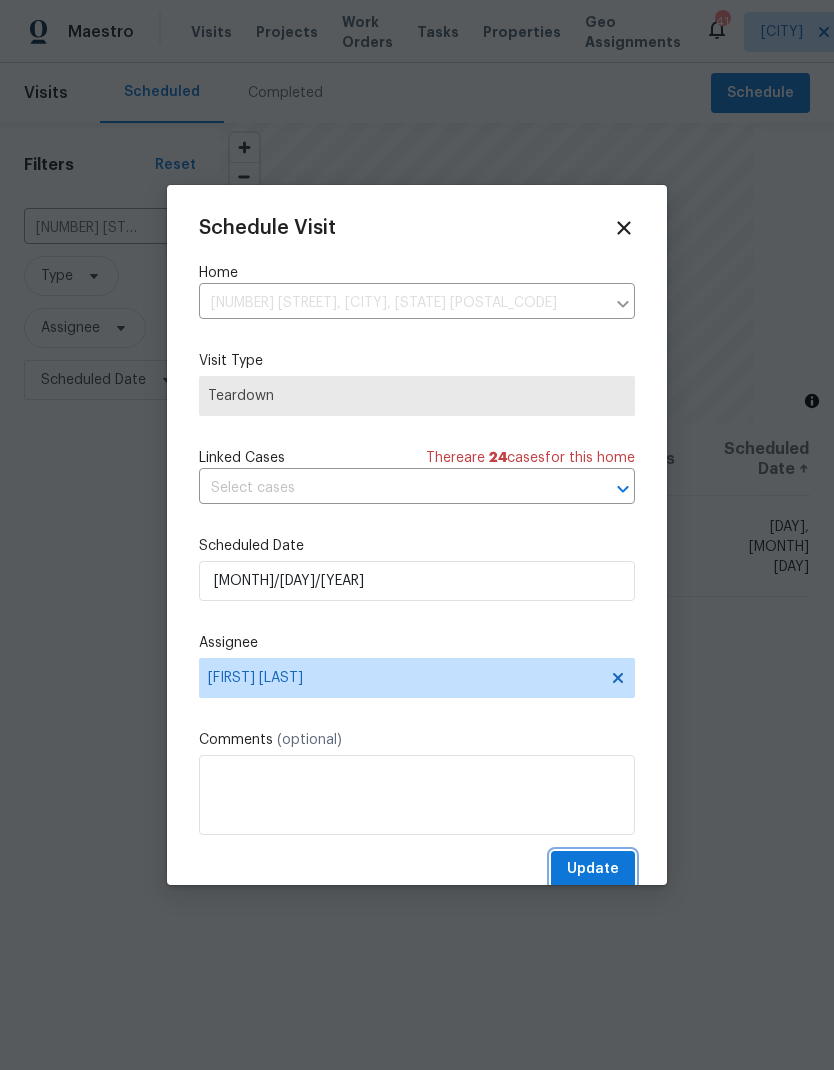 click on "Update" at bounding box center [593, 869] 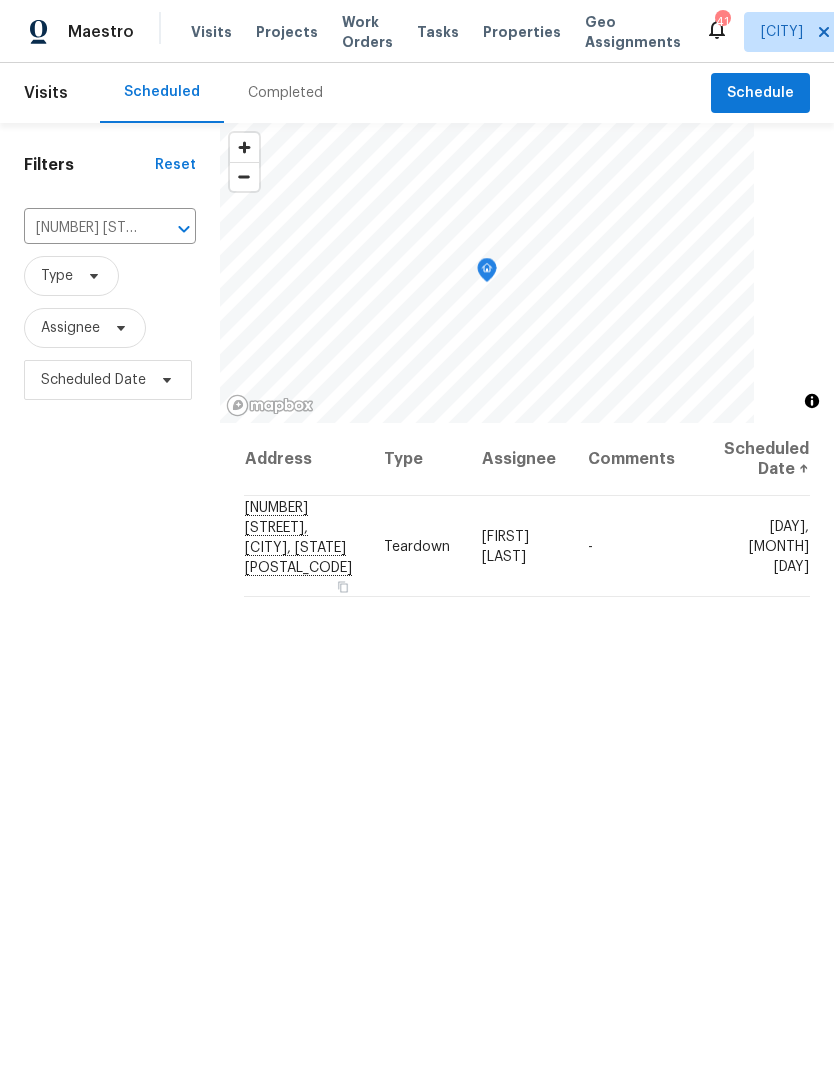 click on "[NUMBER] [STREET], [CITY], [STATE] [POSTAL_CODE]" at bounding box center [82, 228] 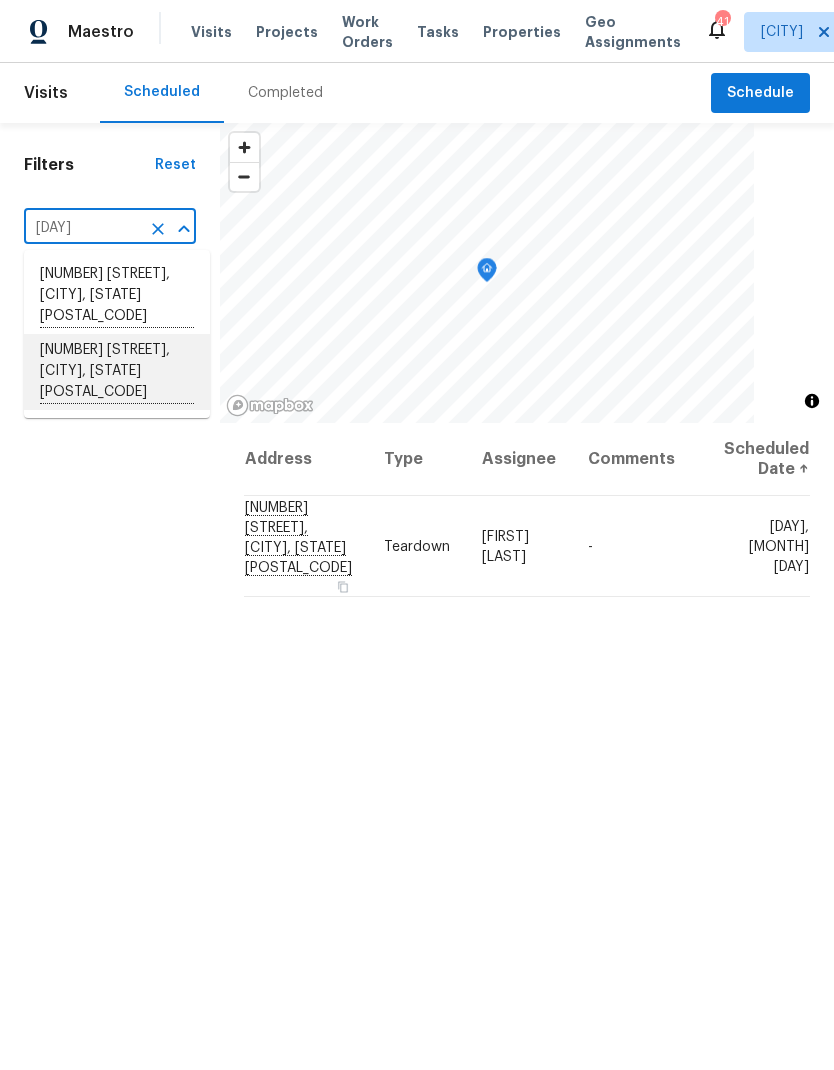 click on "[NUMBER] [STREET], [CITY], [STATE] [POSTAL_CODE]" at bounding box center (117, 372) 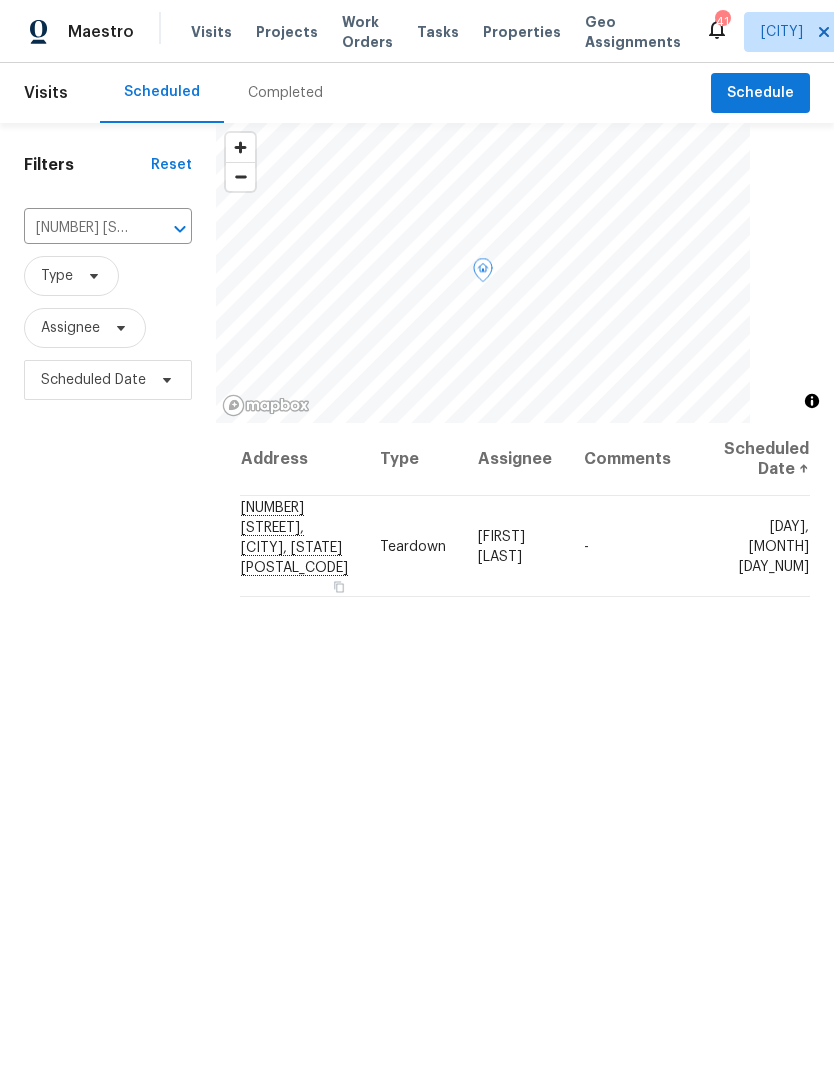 click at bounding box center (0, 0) 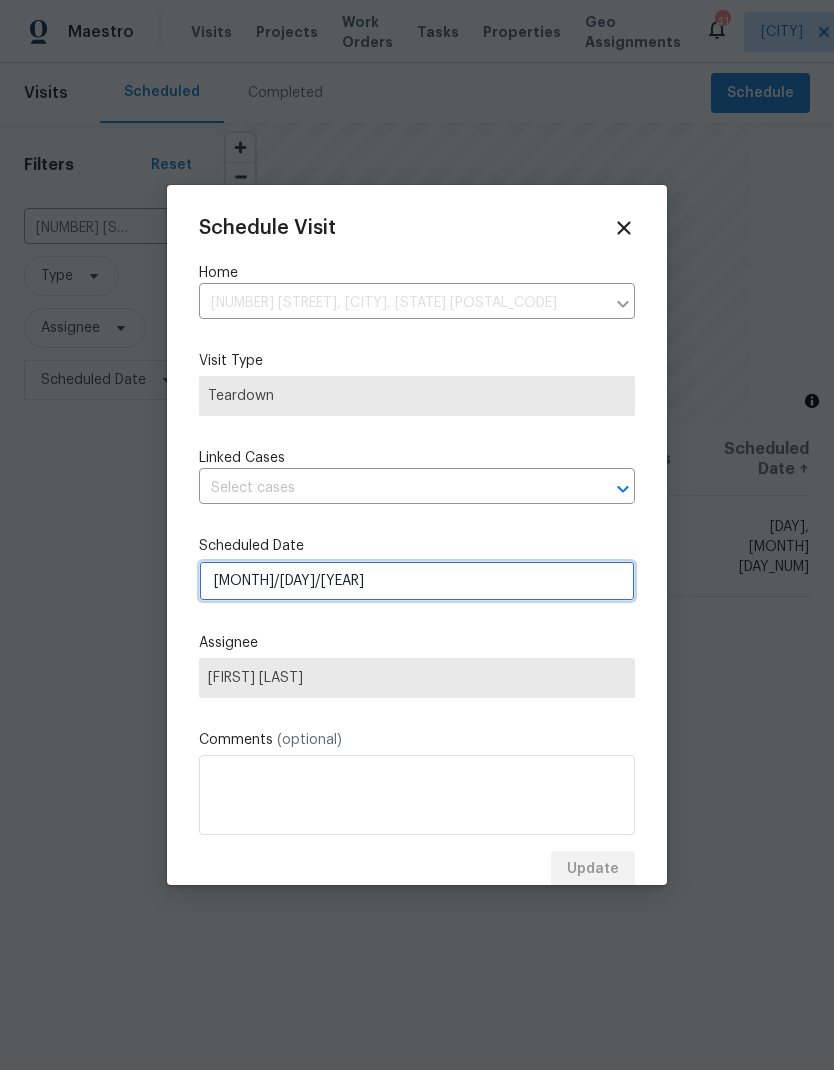 click on "[MONTH]/[DAY]/[YEAR]" at bounding box center (417, 581) 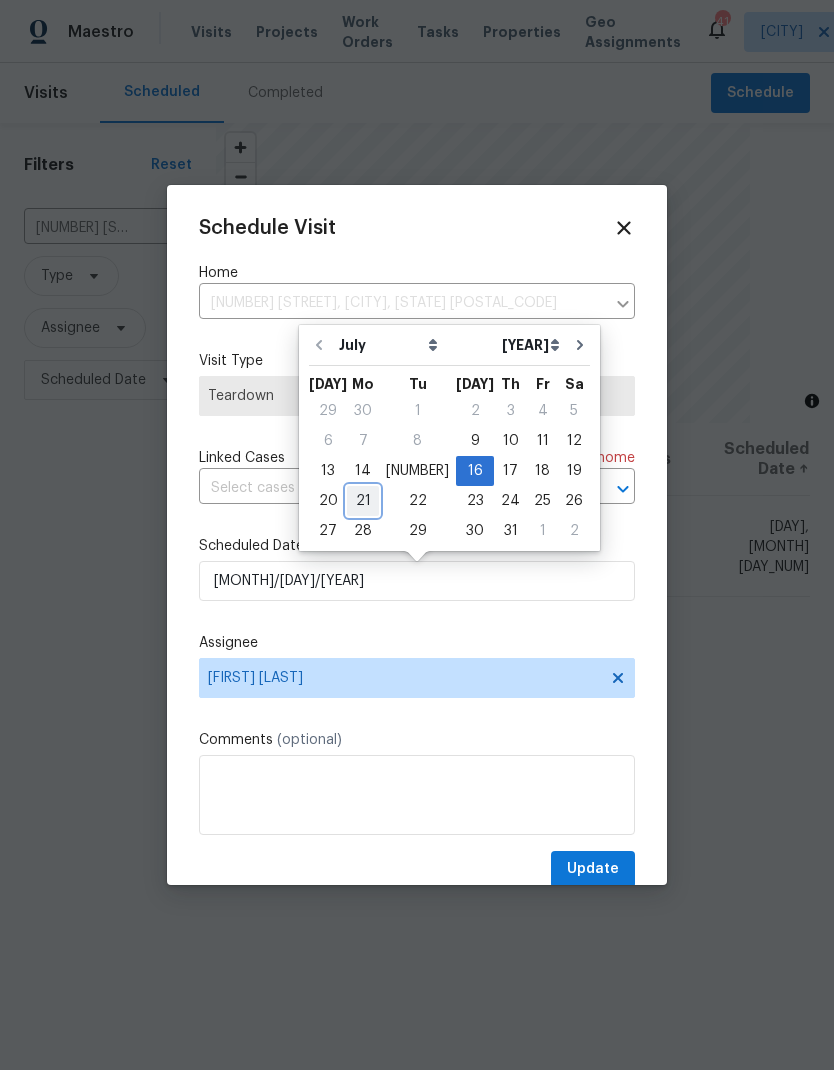 click on "21" at bounding box center [363, 501] 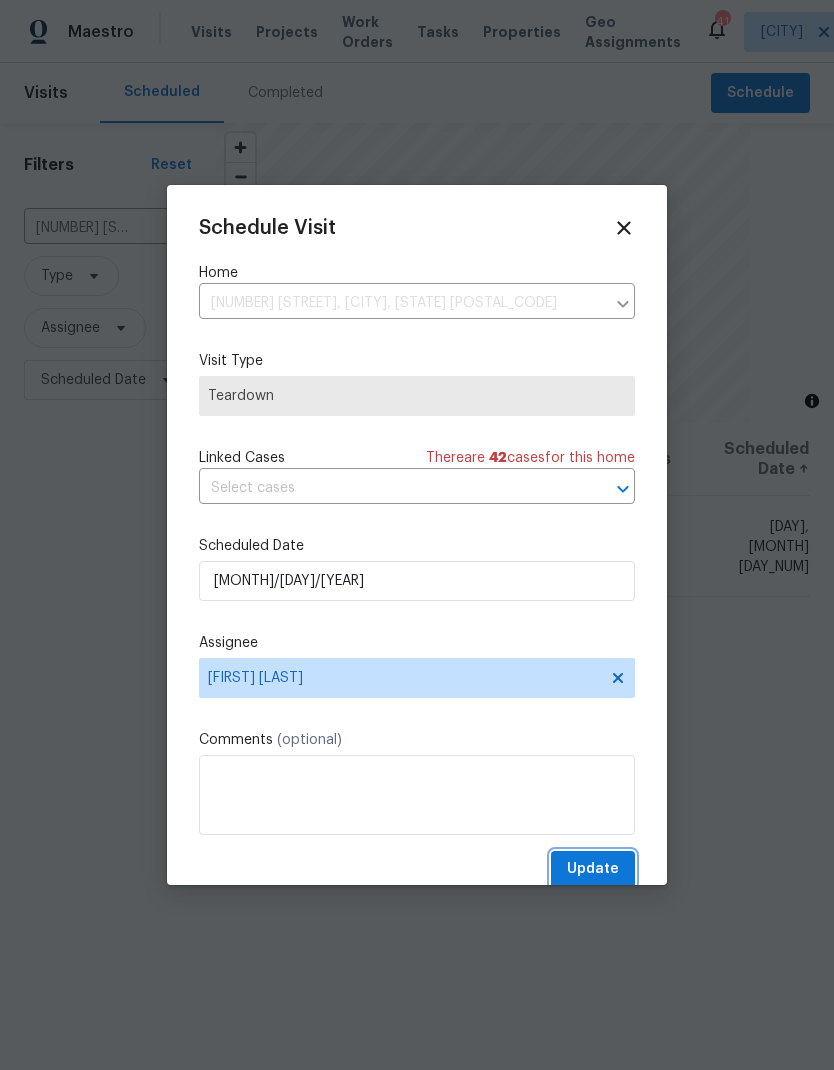 click on "Update" at bounding box center (593, 869) 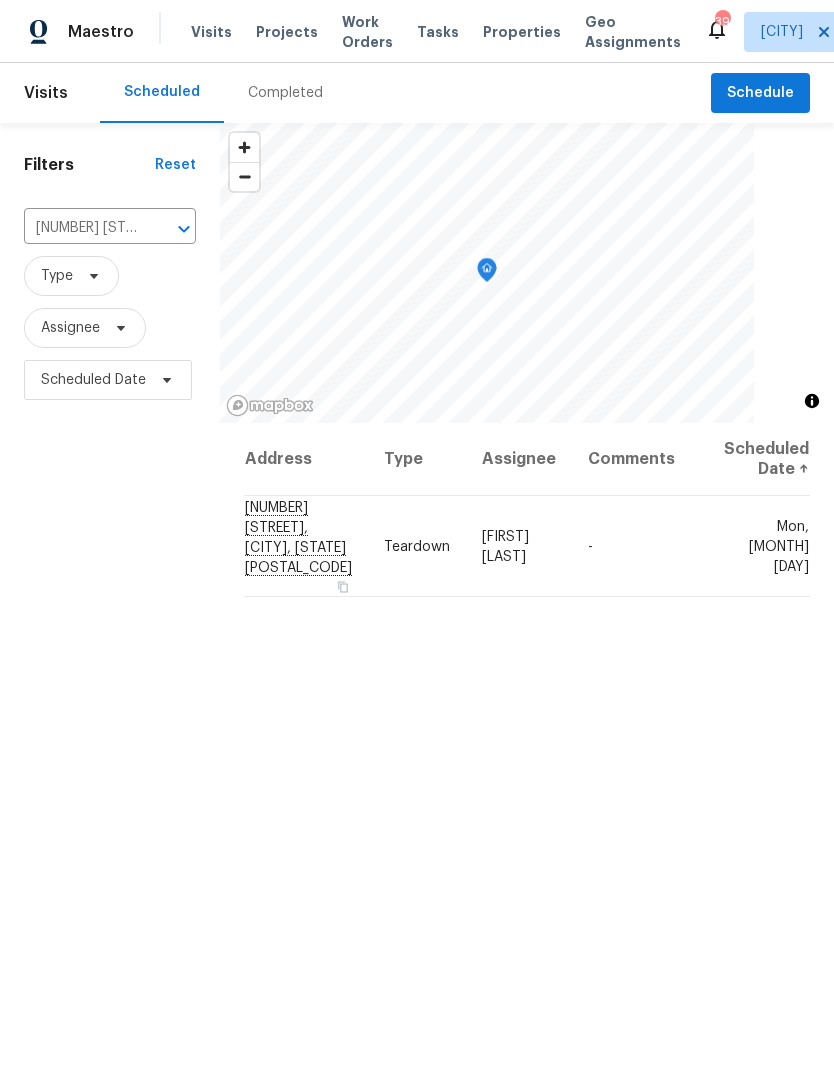 click at bounding box center [158, 229] 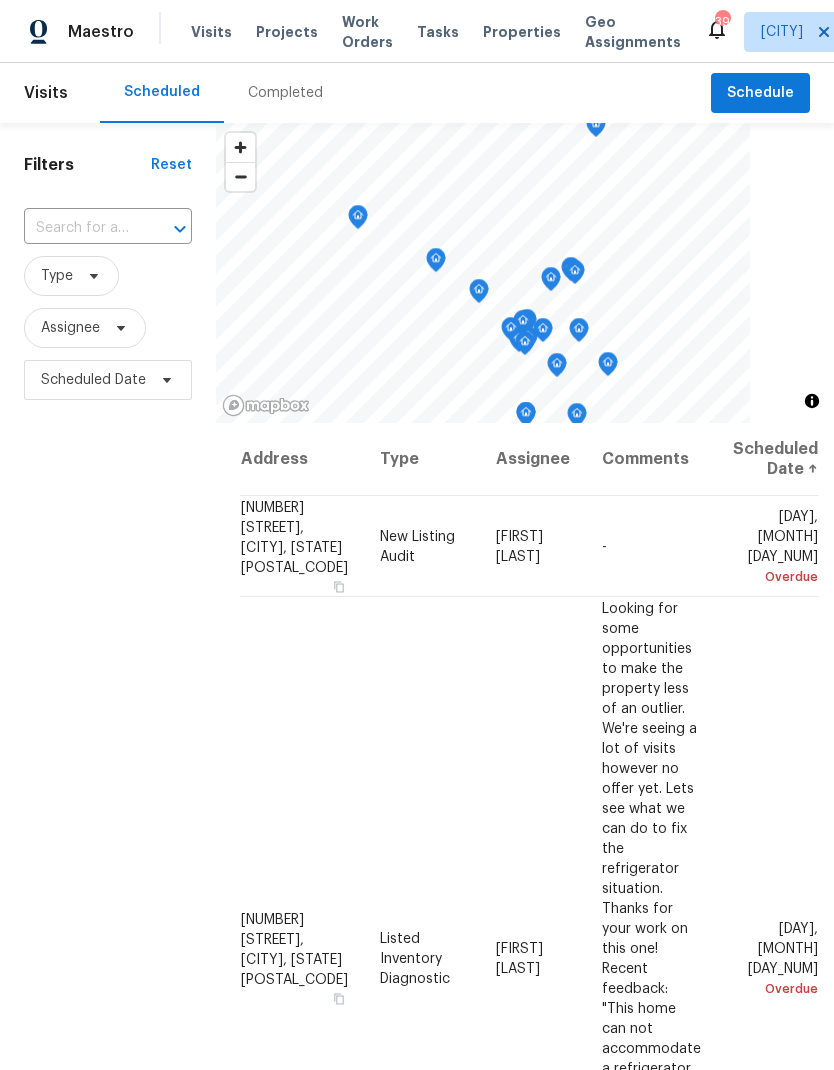 click at bounding box center (80, 228) 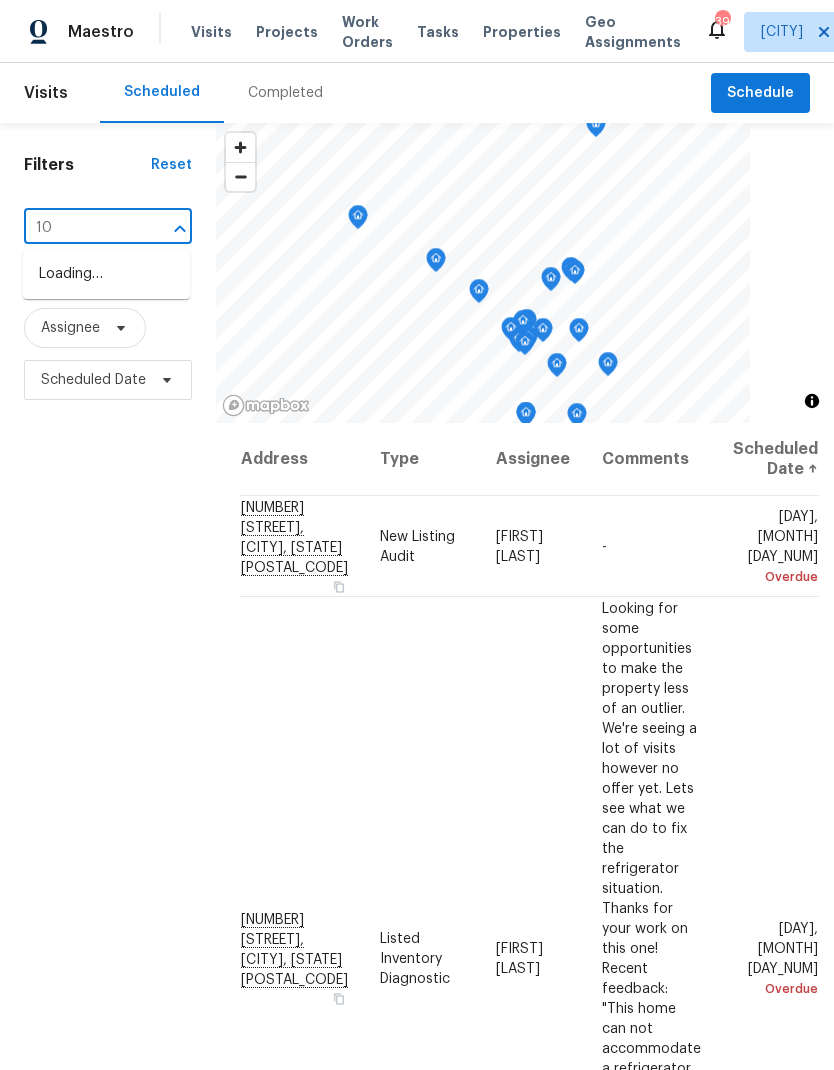 type on "[NUMBER]" 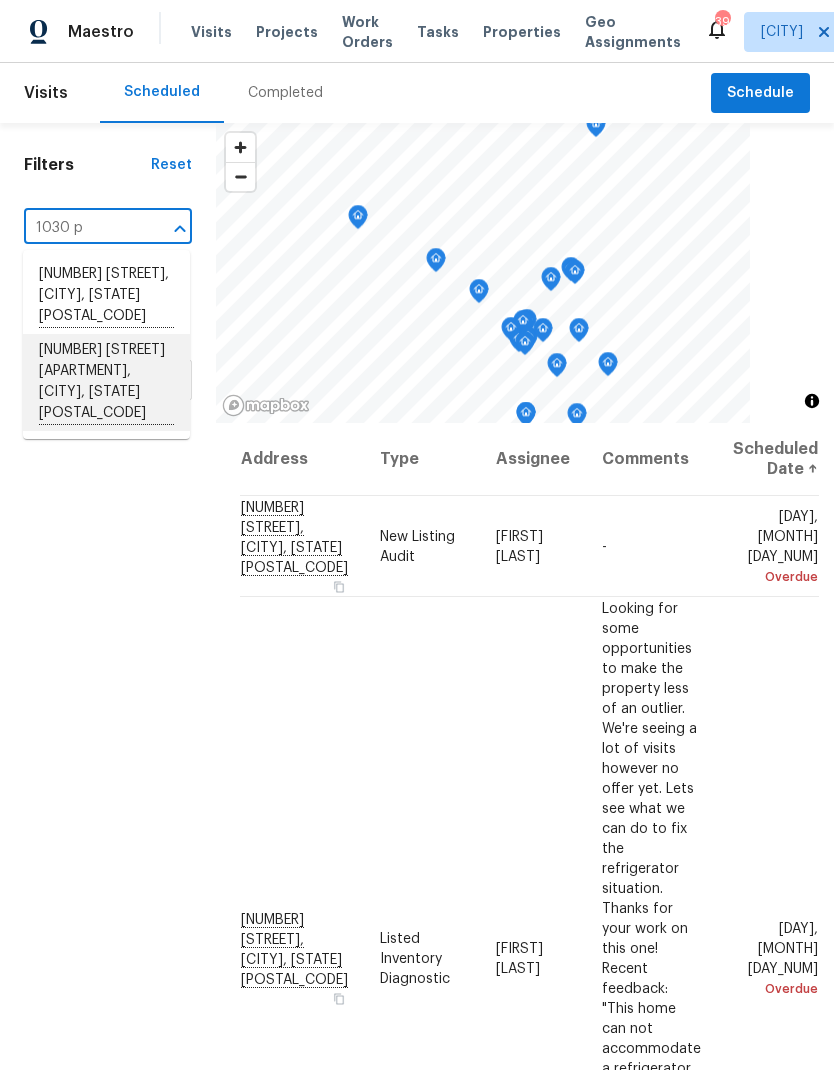 click on "[NUMBER] [STREET] [APARTMENT], [CITY], [STATE] [POSTAL_CODE]" at bounding box center (106, 382) 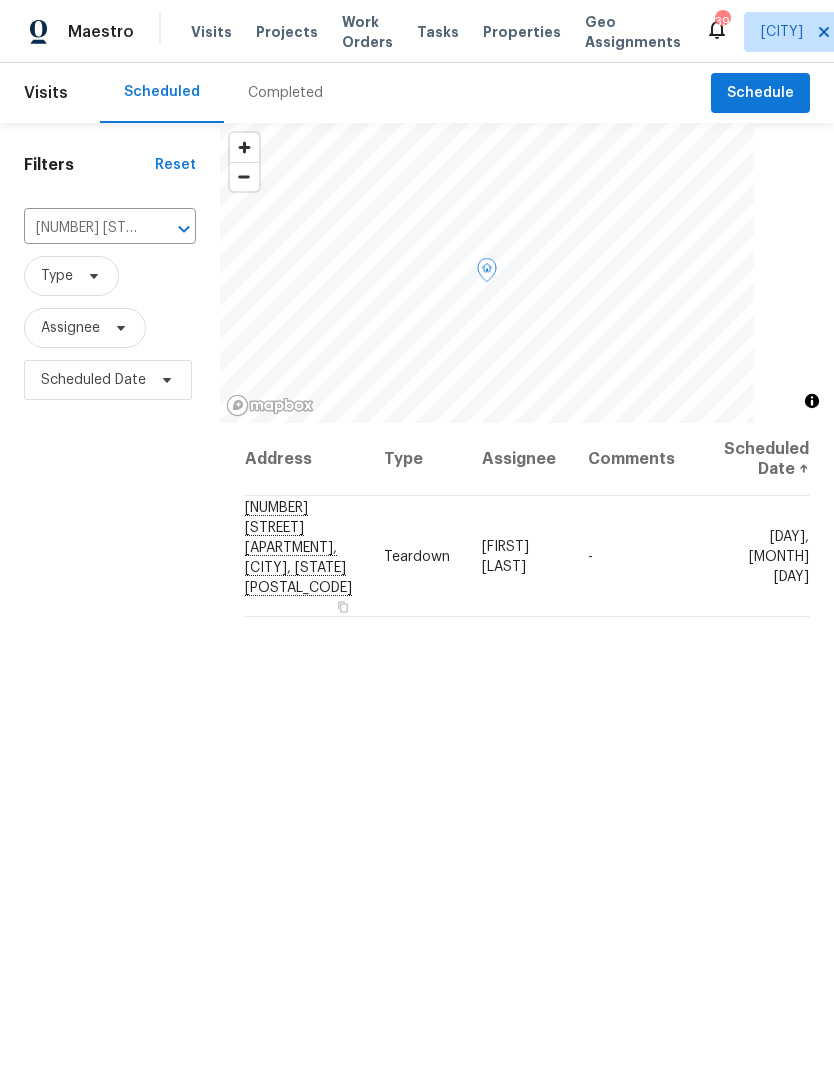 click at bounding box center [0, 0] 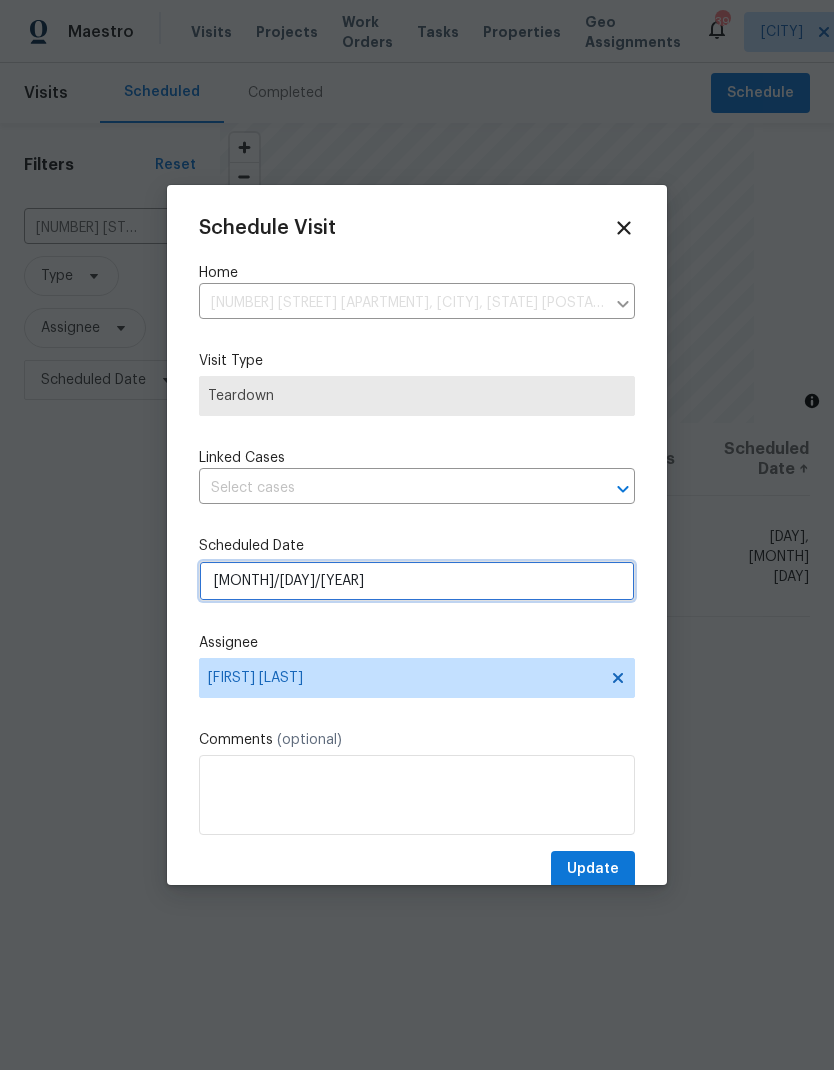 click on "[MONTH]/[DAY]/[YEAR]" at bounding box center (417, 581) 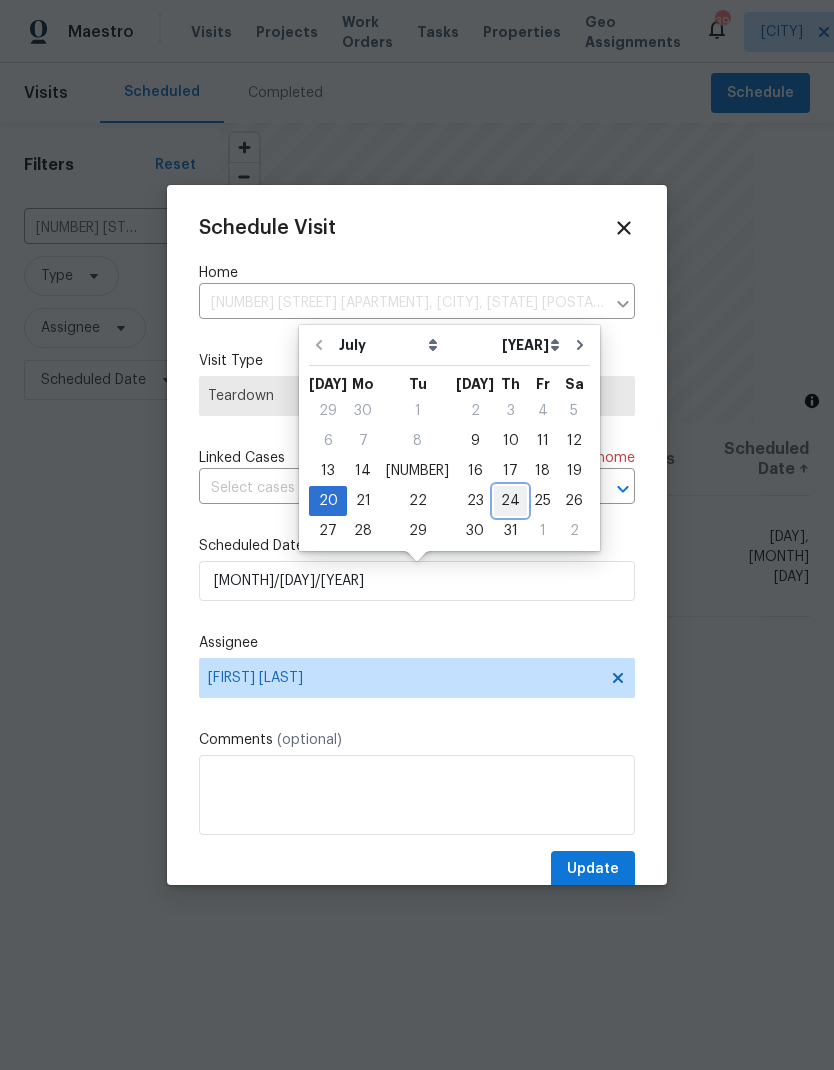 click on "24" at bounding box center (510, 501) 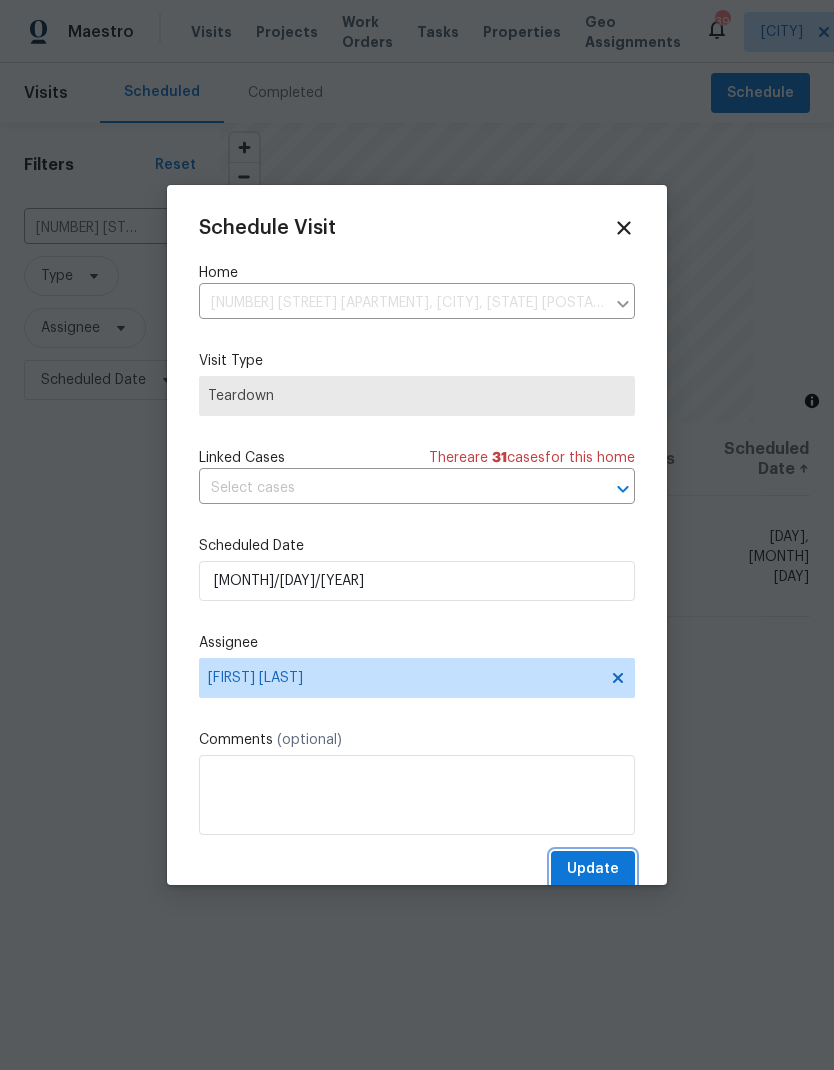 click on "Update" at bounding box center (593, 869) 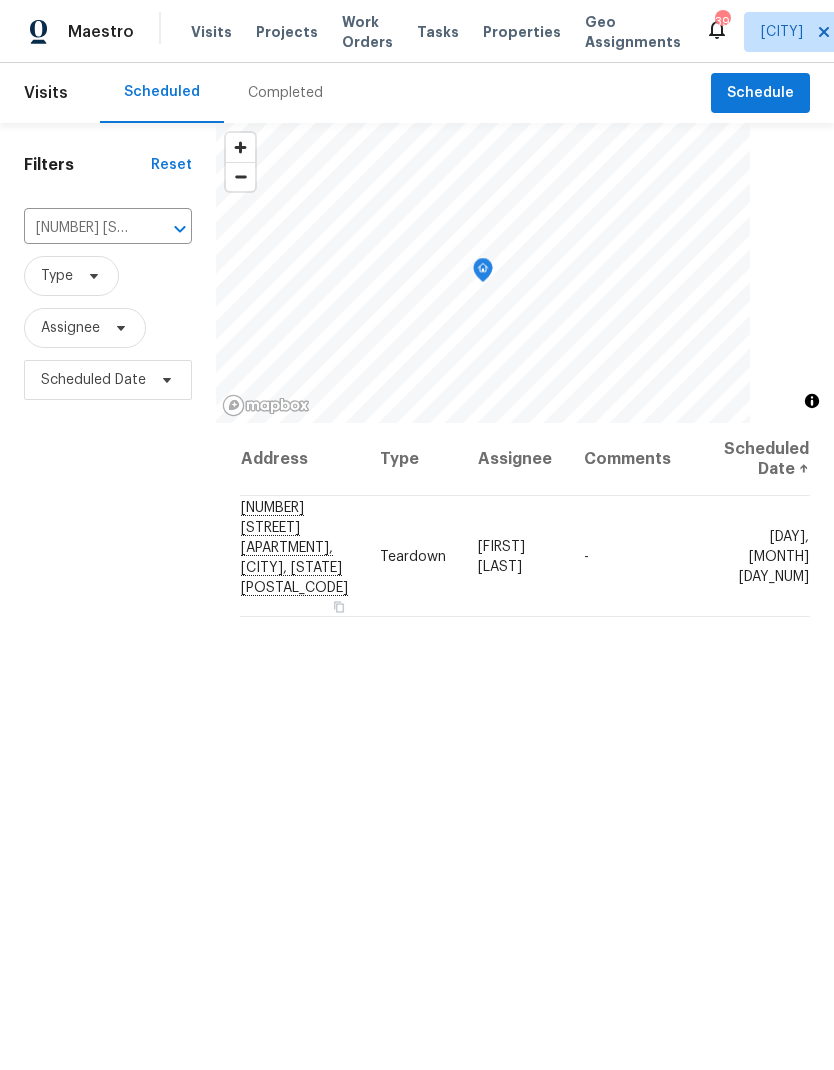 click at bounding box center (154, 229) 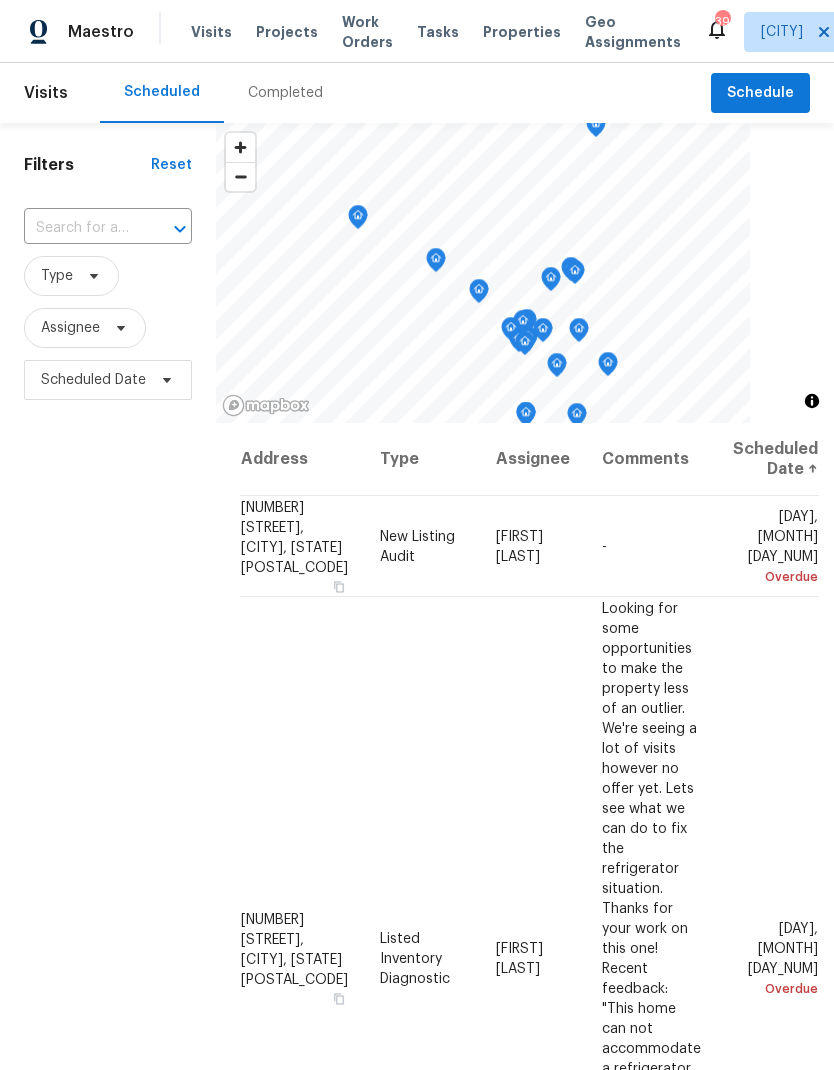 click at bounding box center (166, 229) 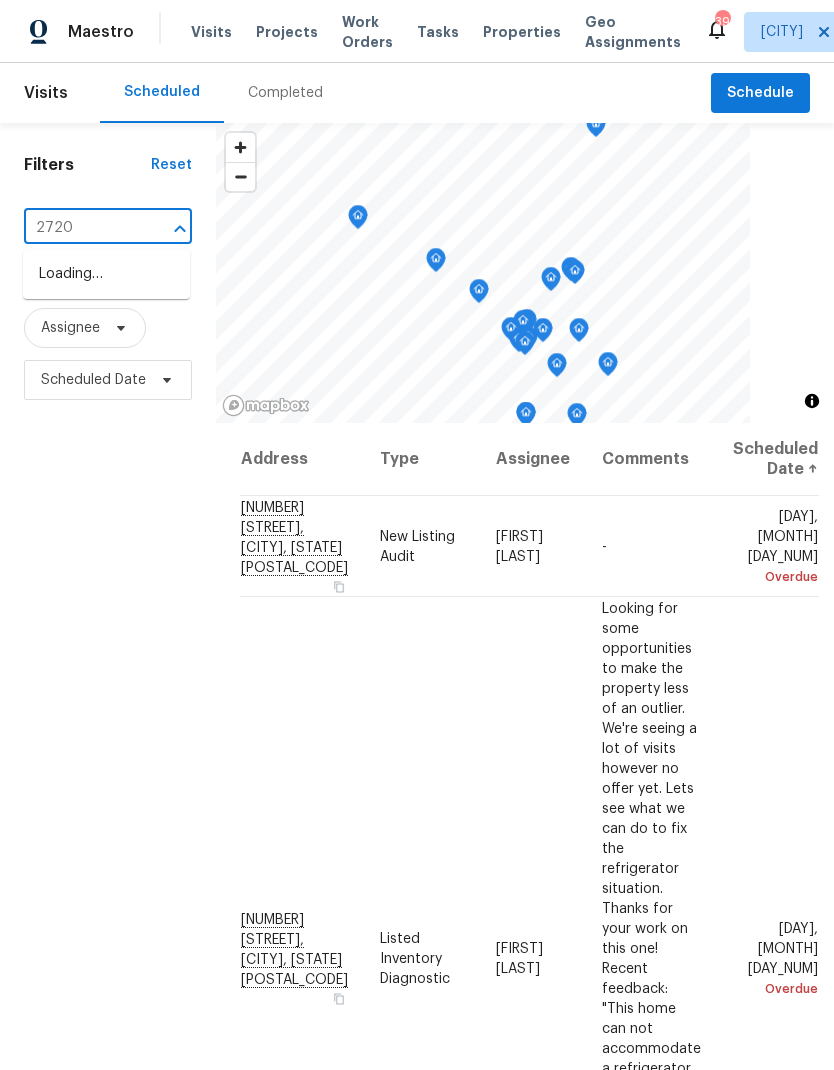 type on "[NUMBER] [DIRECTION]" 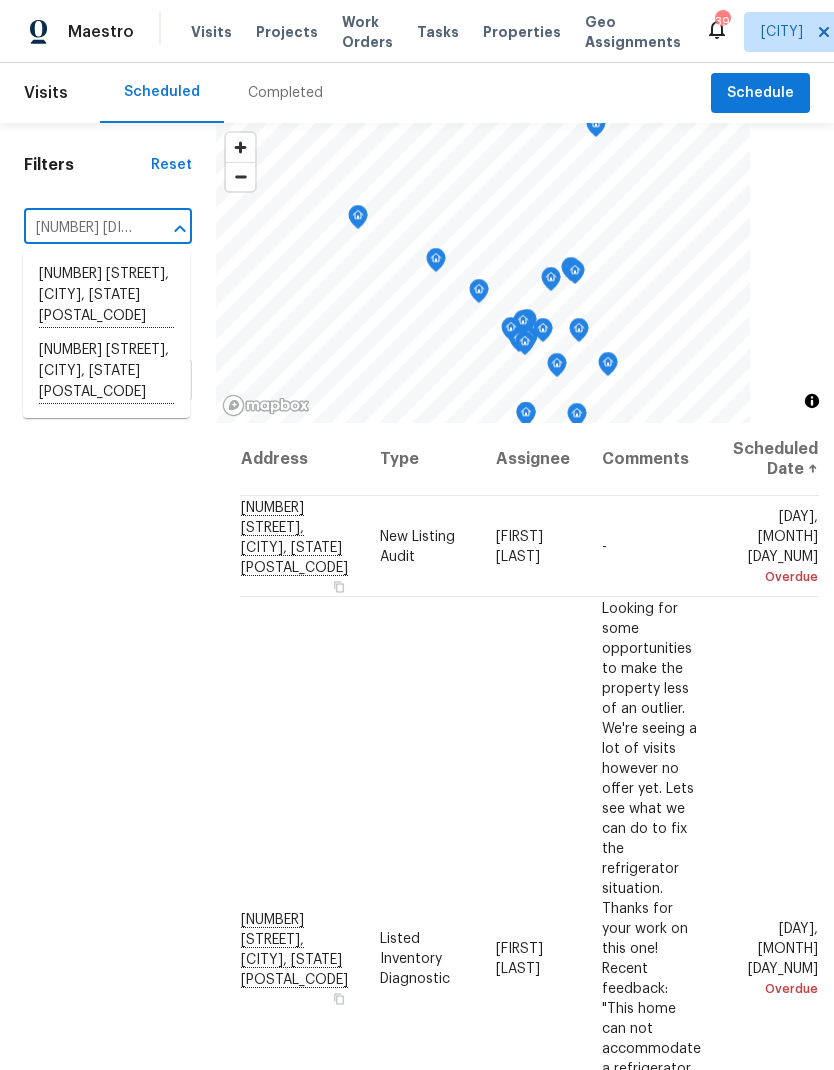 click on "[NUMBER] [STREET], [CITY], [STATE] [POSTAL_CODE]" at bounding box center (106, 372) 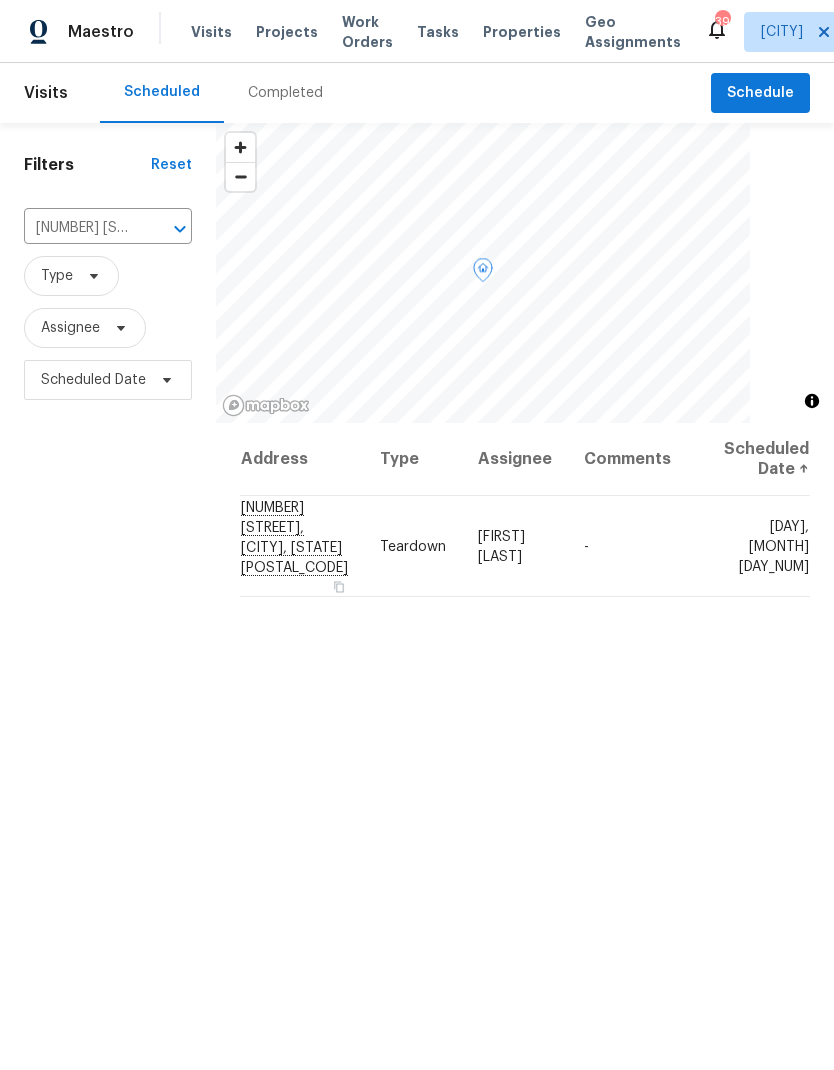click at bounding box center (0, 0) 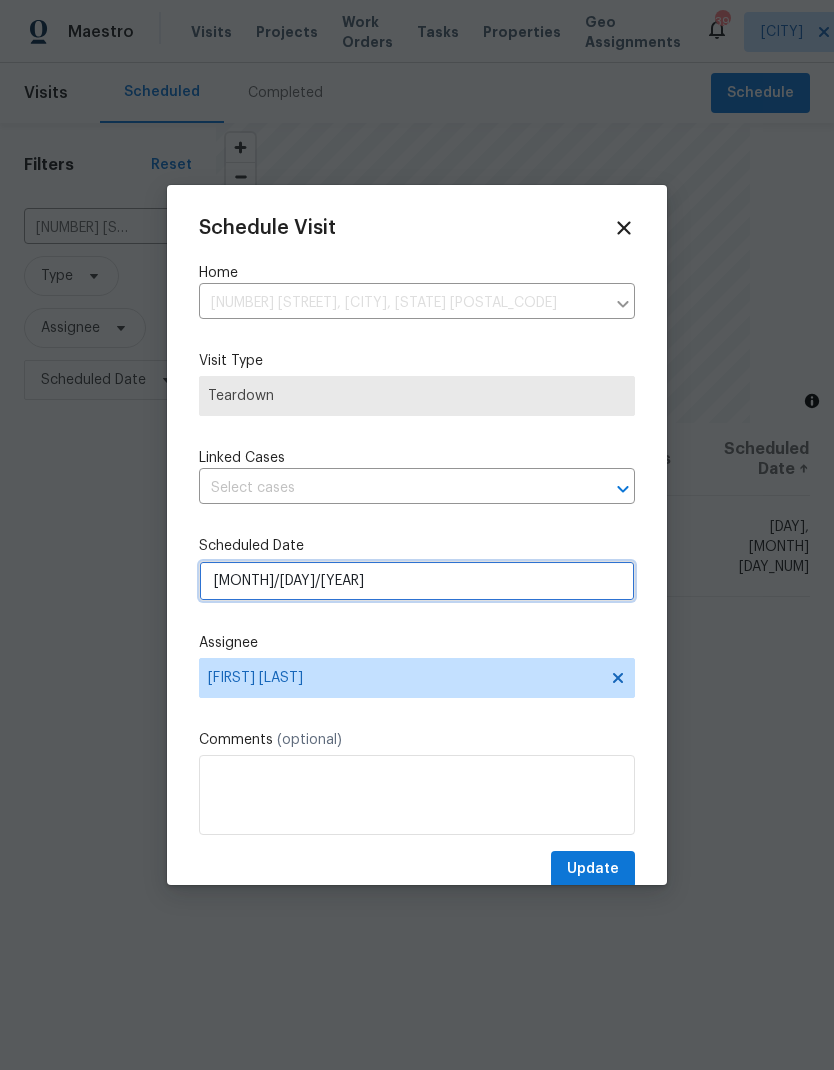 click on "[MONTH]/[DAY]/[YEAR]" at bounding box center [417, 581] 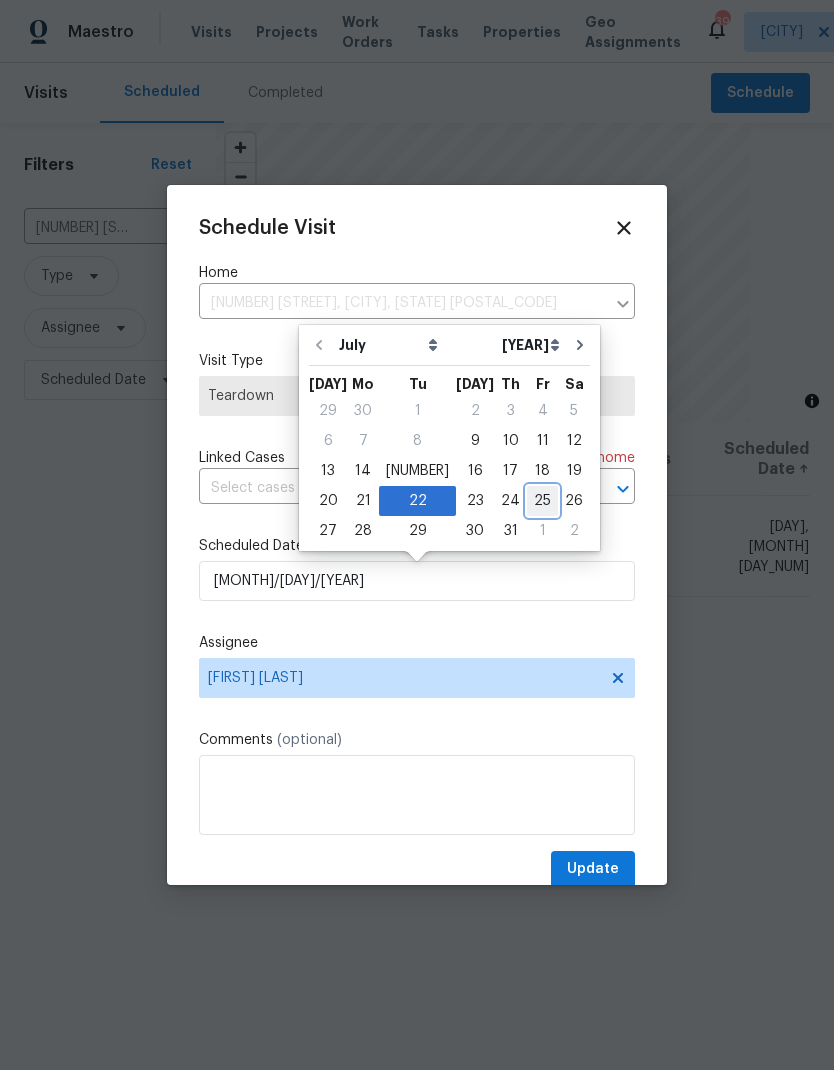 click on "25" at bounding box center (542, 501) 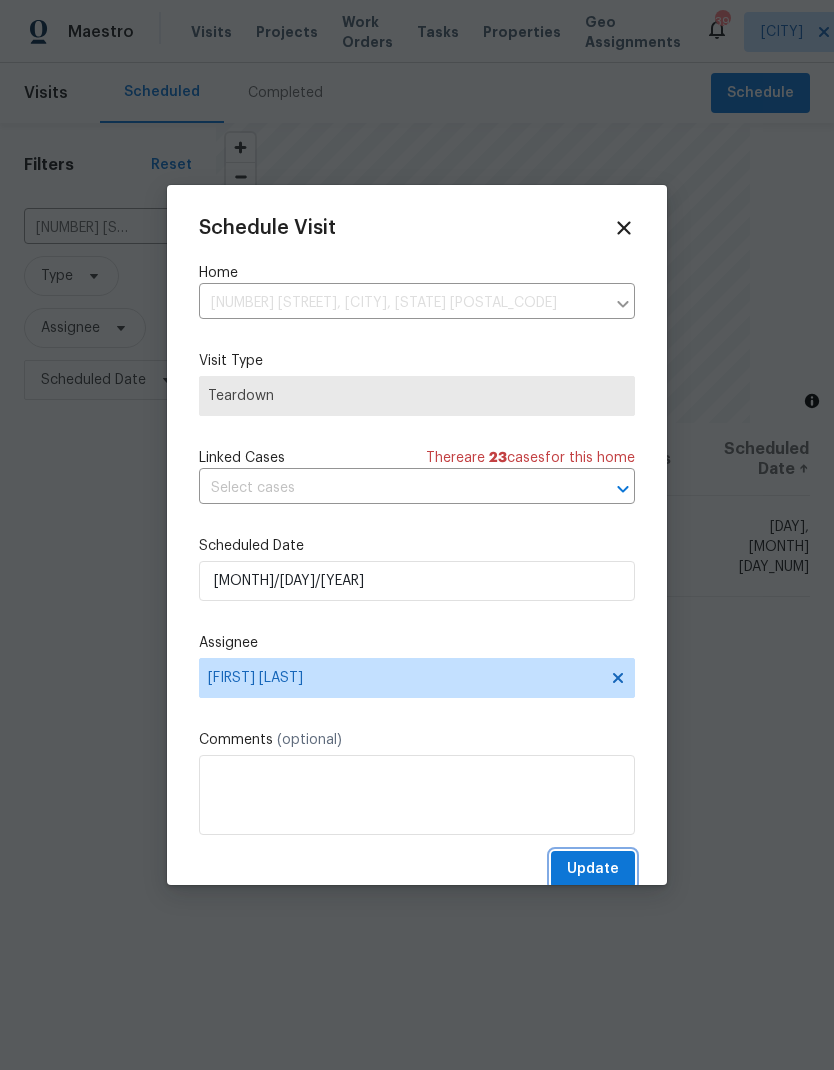 click on "Update" at bounding box center [593, 869] 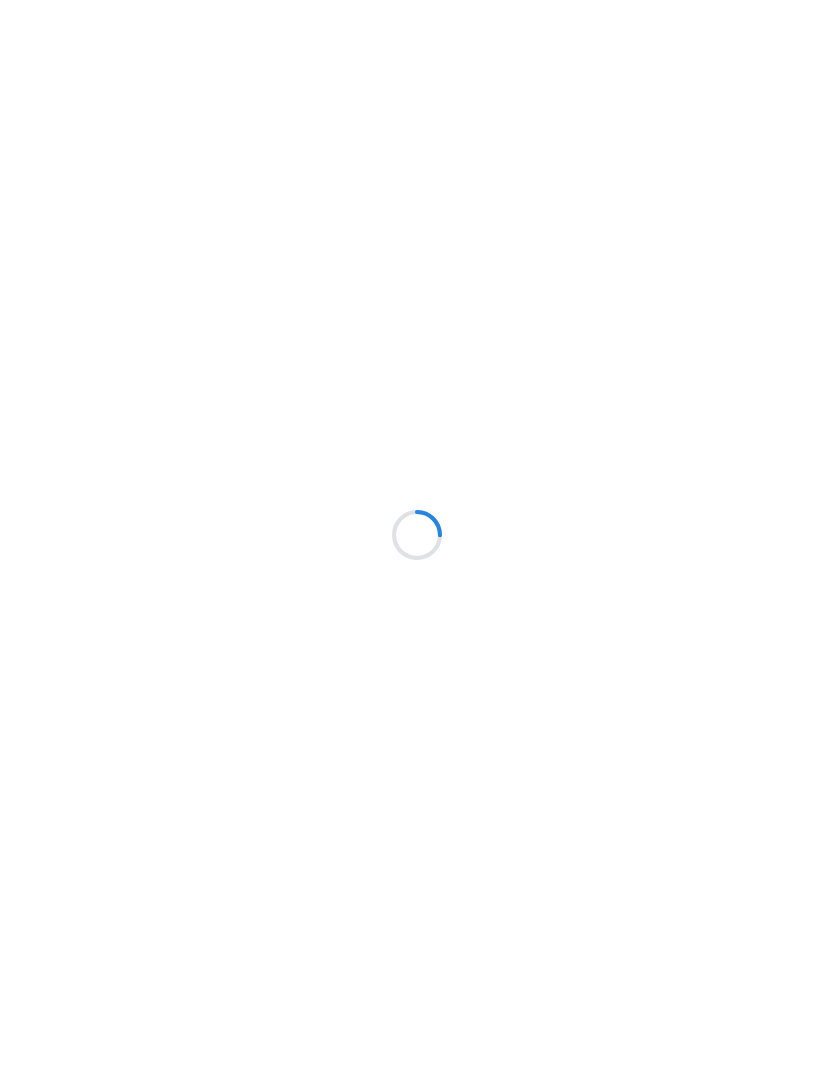 scroll, scrollTop: 0, scrollLeft: 0, axis: both 